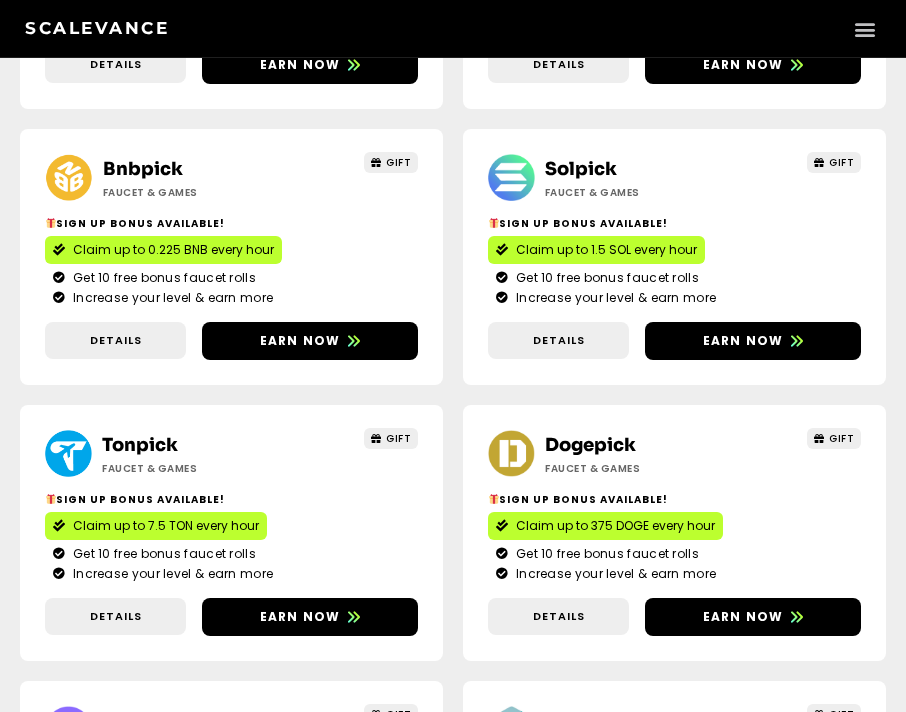 scroll, scrollTop: 500, scrollLeft: 0, axis: vertical 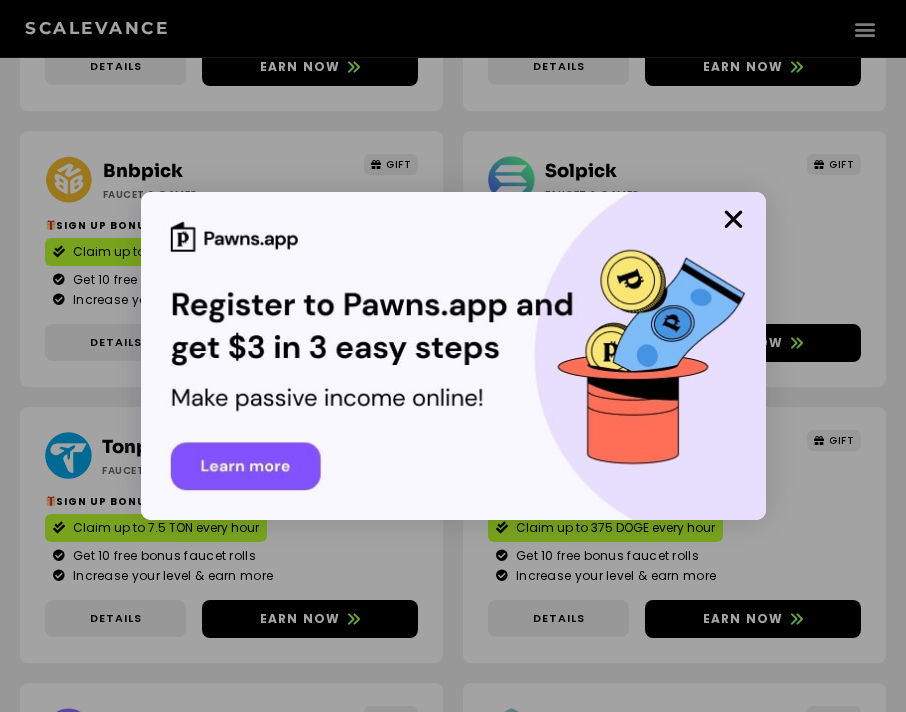 drag, startPoint x: 740, startPoint y: 217, endPoint x: 733, endPoint y: 200, distance: 18.384777 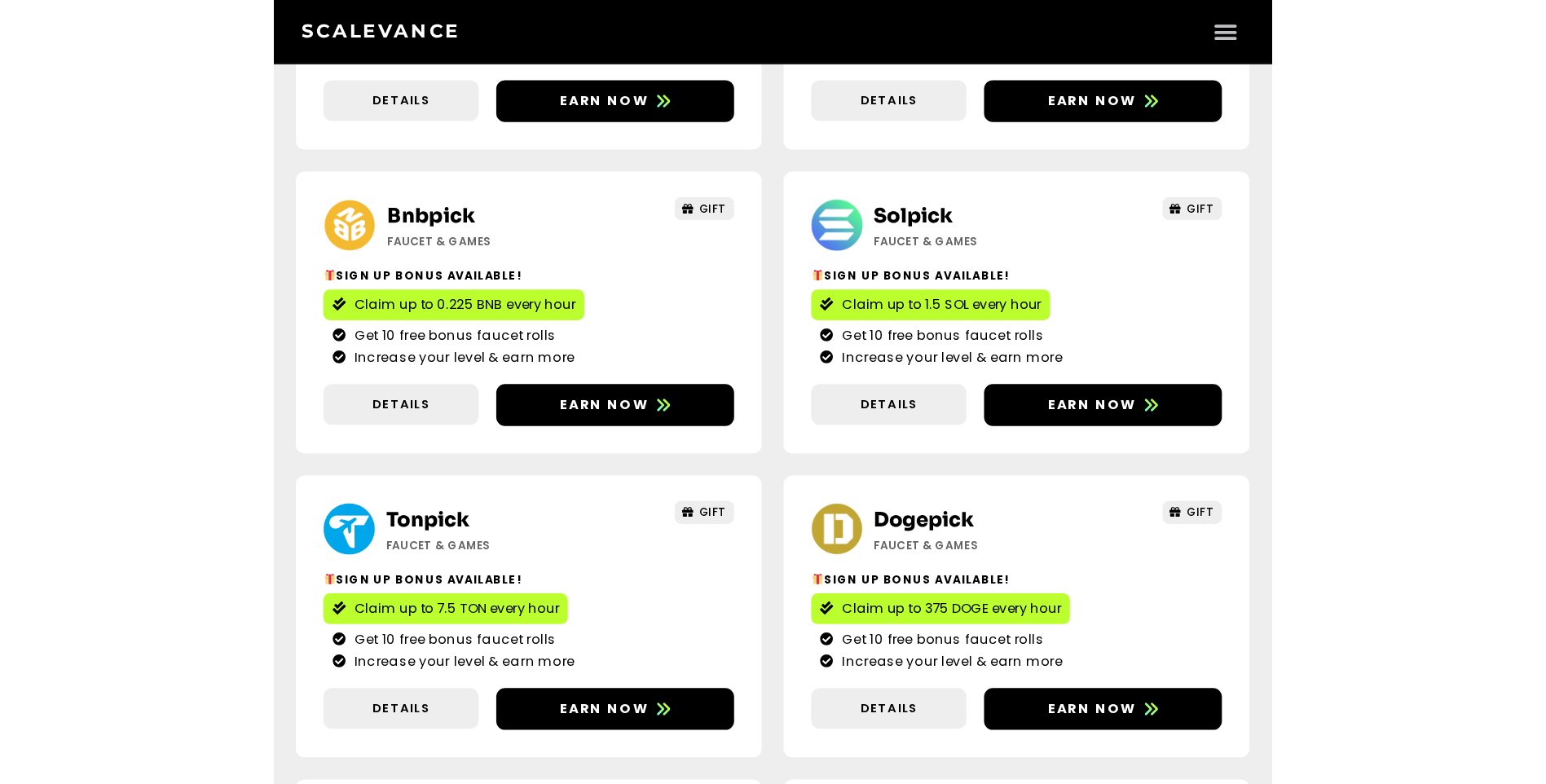 scroll, scrollTop: 81, scrollLeft: 0, axis: vertical 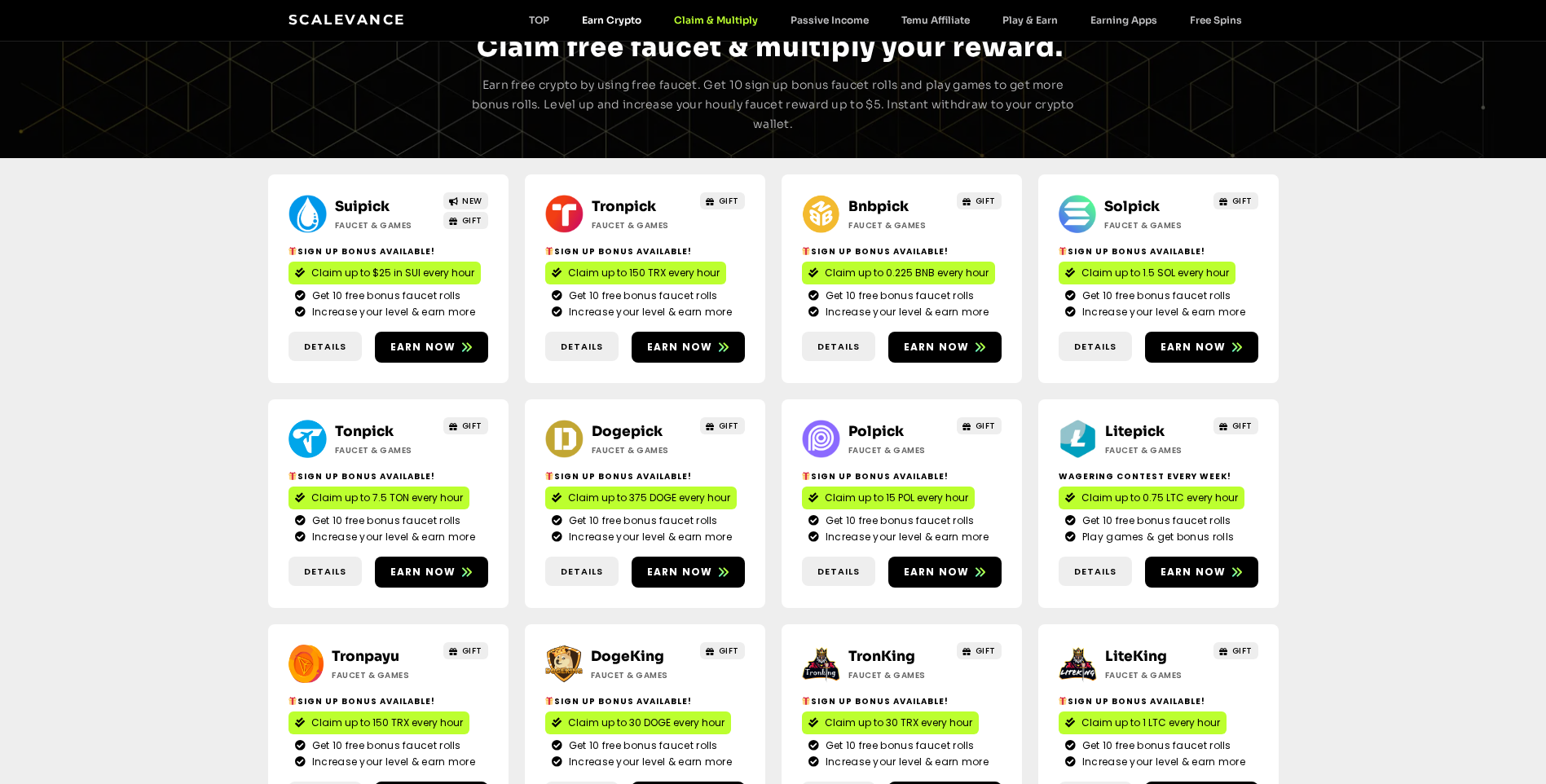 click on "Earn Crypto" 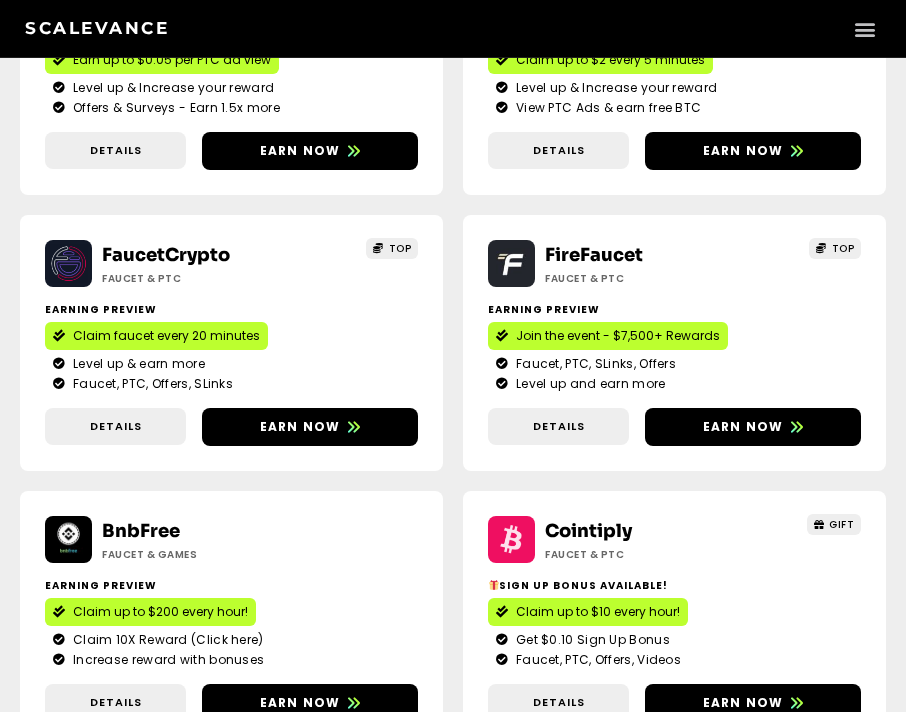 scroll, scrollTop: 500, scrollLeft: 0, axis: vertical 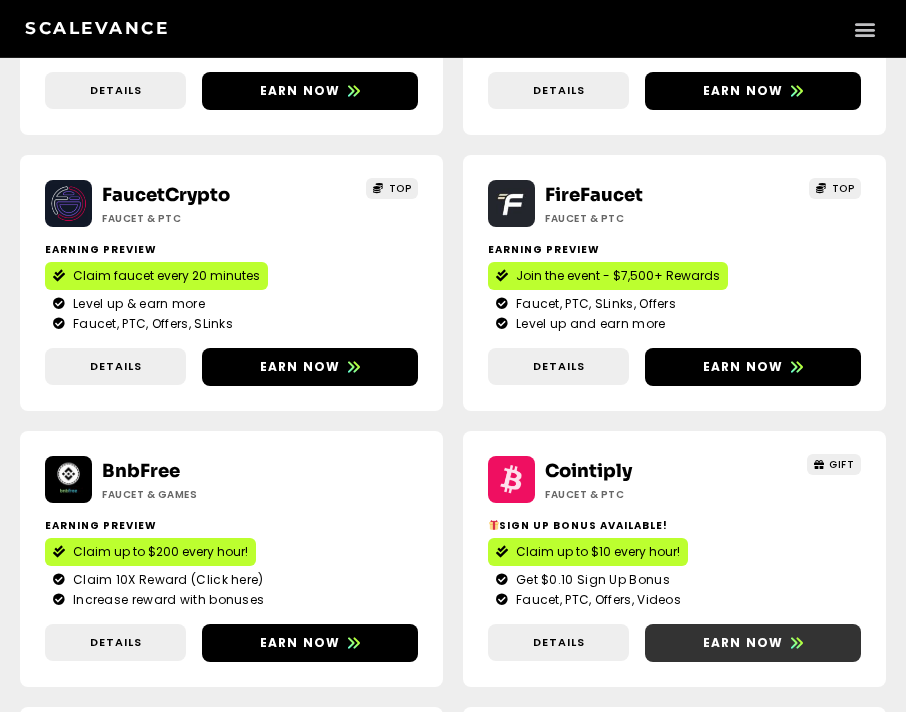 click on "Earn now" at bounding box center (743, 643) 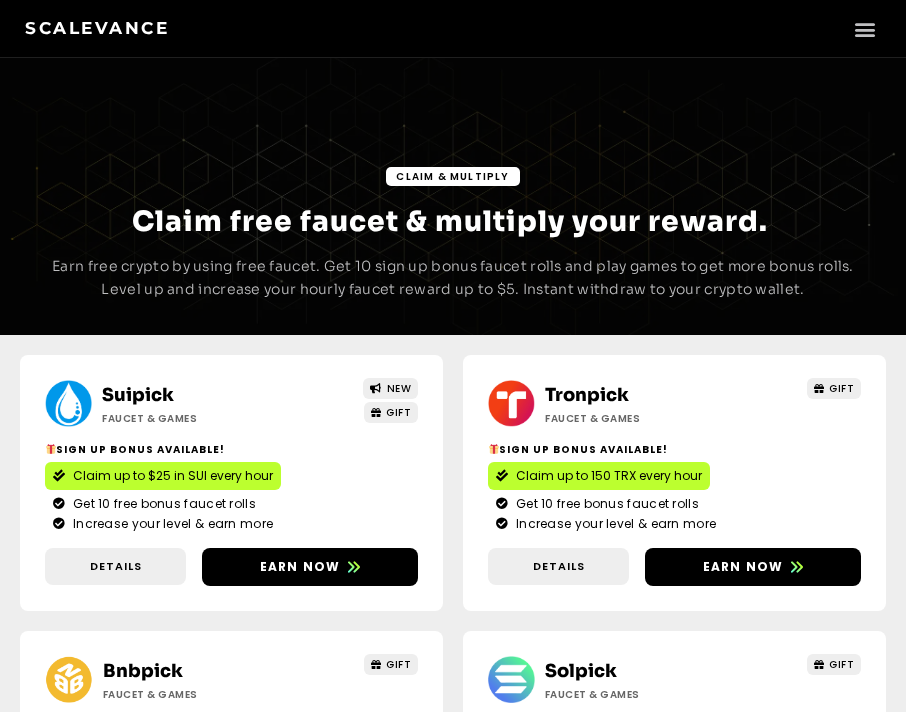 scroll, scrollTop: 0, scrollLeft: 0, axis: both 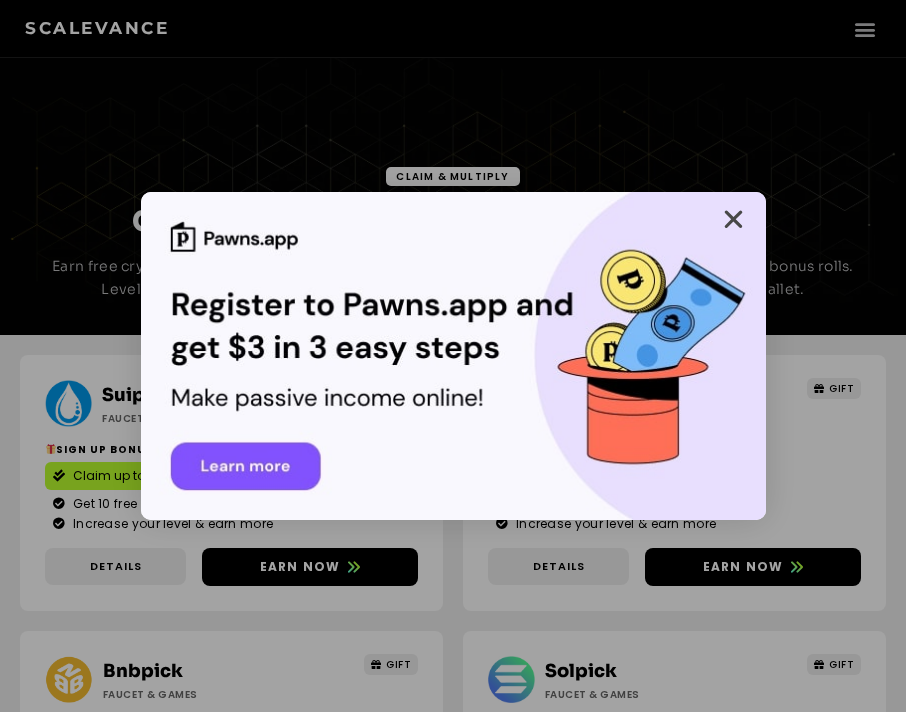 click at bounding box center [733, 219] 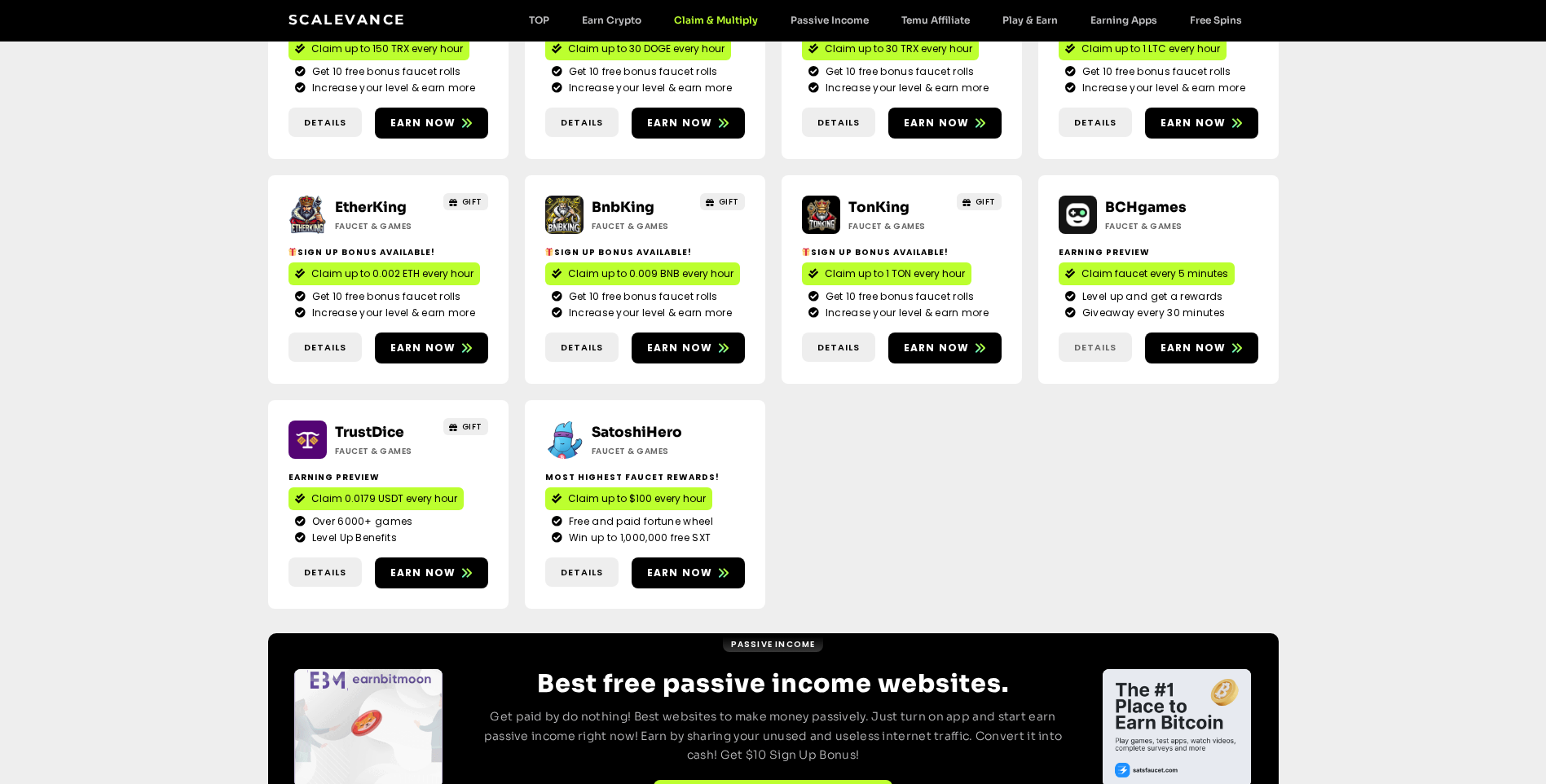 scroll, scrollTop: 447, scrollLeft: 0, axis: vertical 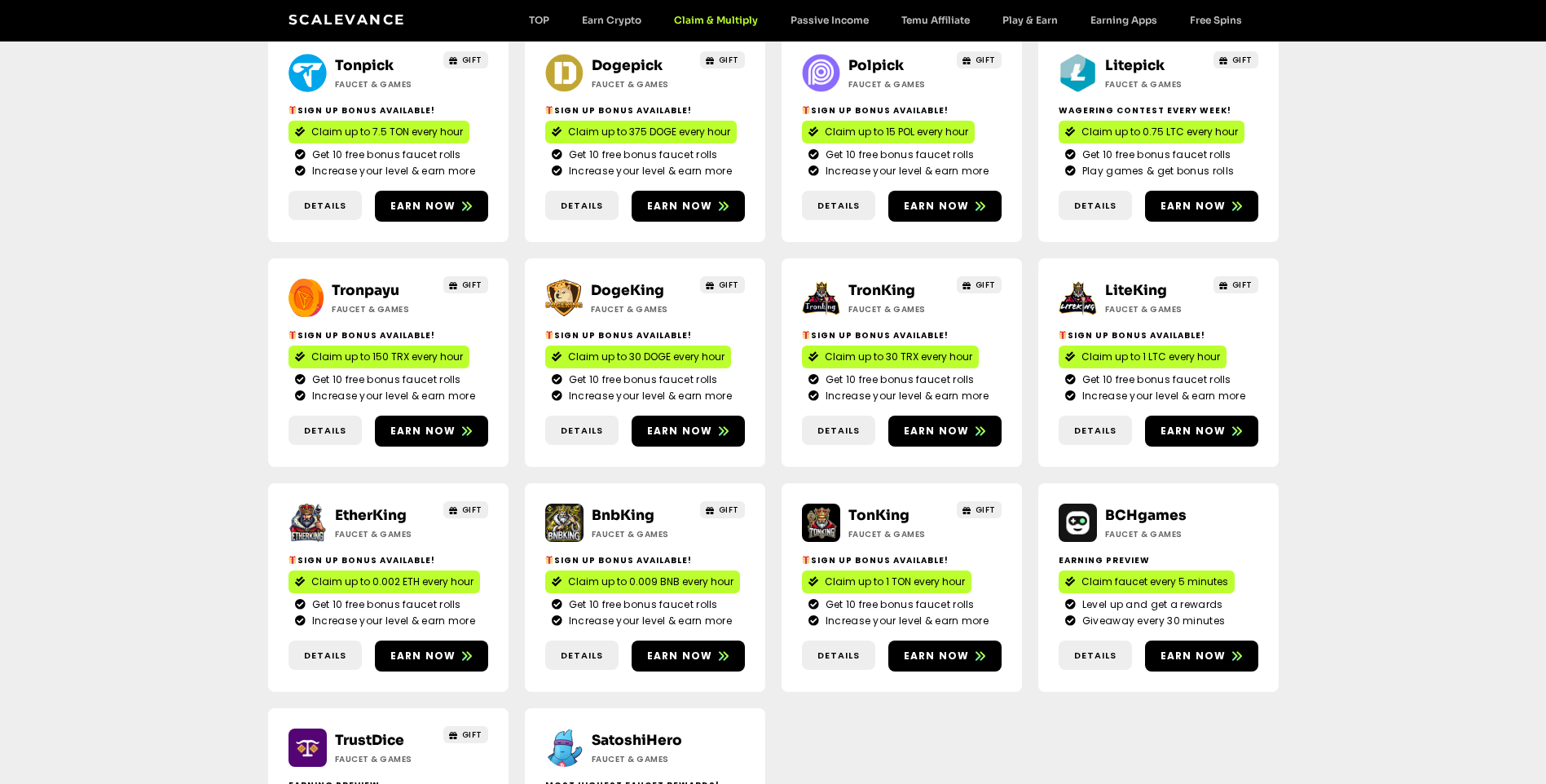 click on "Scalevance
TOP
Earn Crypto
Claim & Multiply
Passive Income
Temu Affiliate
Play & Earn
Earning Apps
Free Spins
TOP
Earn Crypto
Claim & Multiply
Passive Income
Temu Affiliate
Play & Earn
Earning Apps
Free Spins" at bounding box center [773, 20] 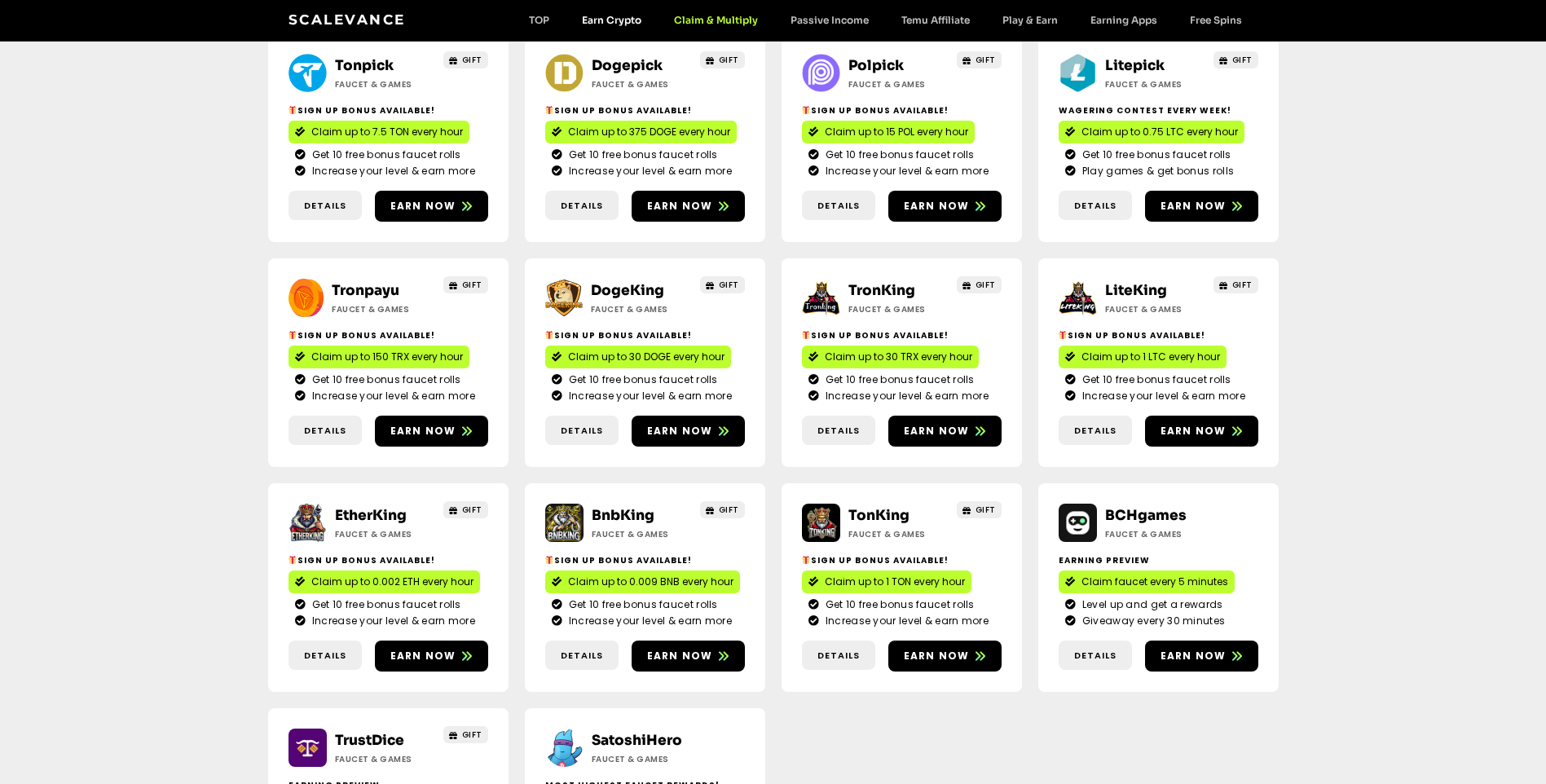 click on "Earn Crypto" 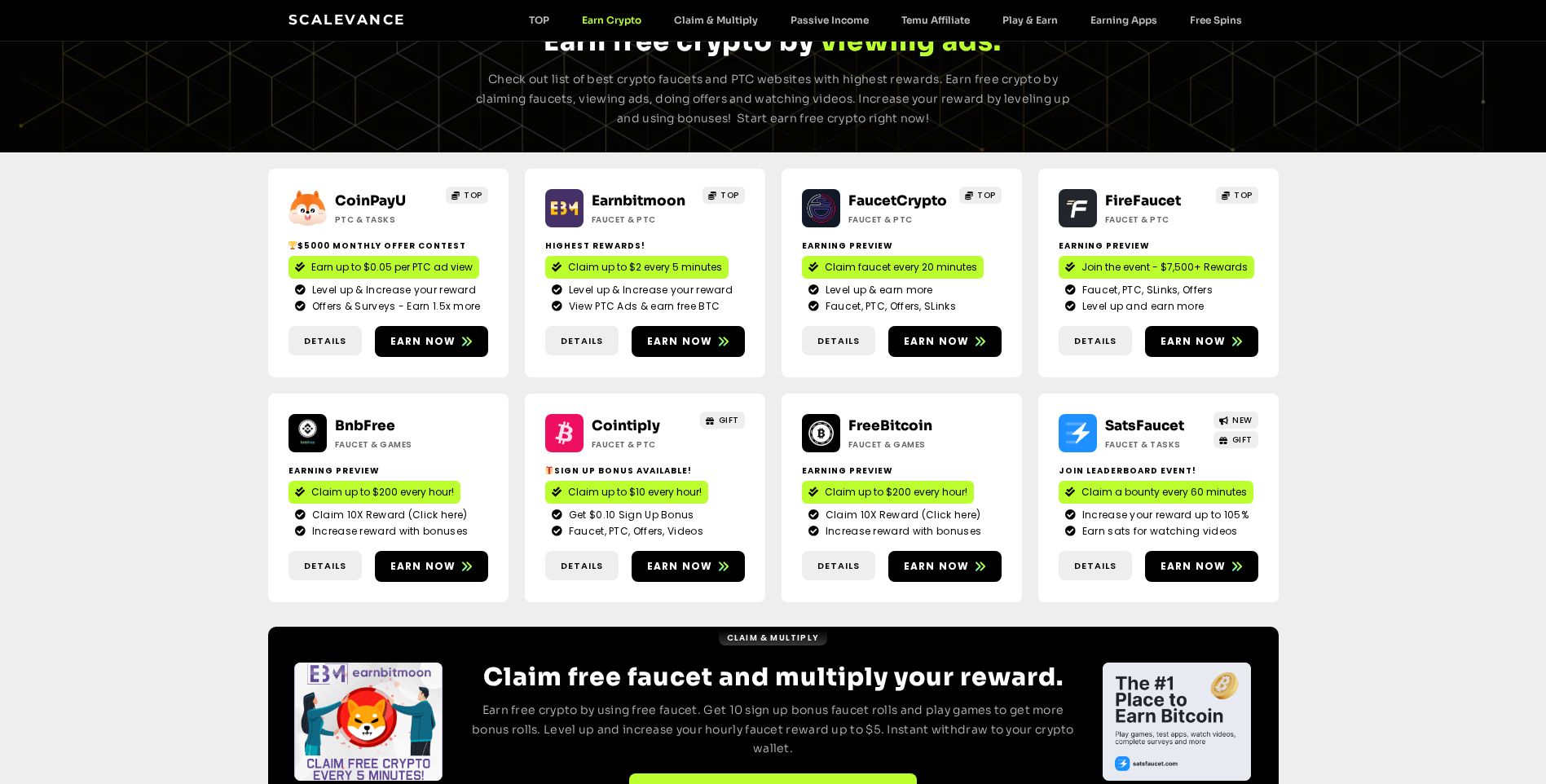 scroll, scrollTop: 180, scrollLeft: 0, axis: vertical 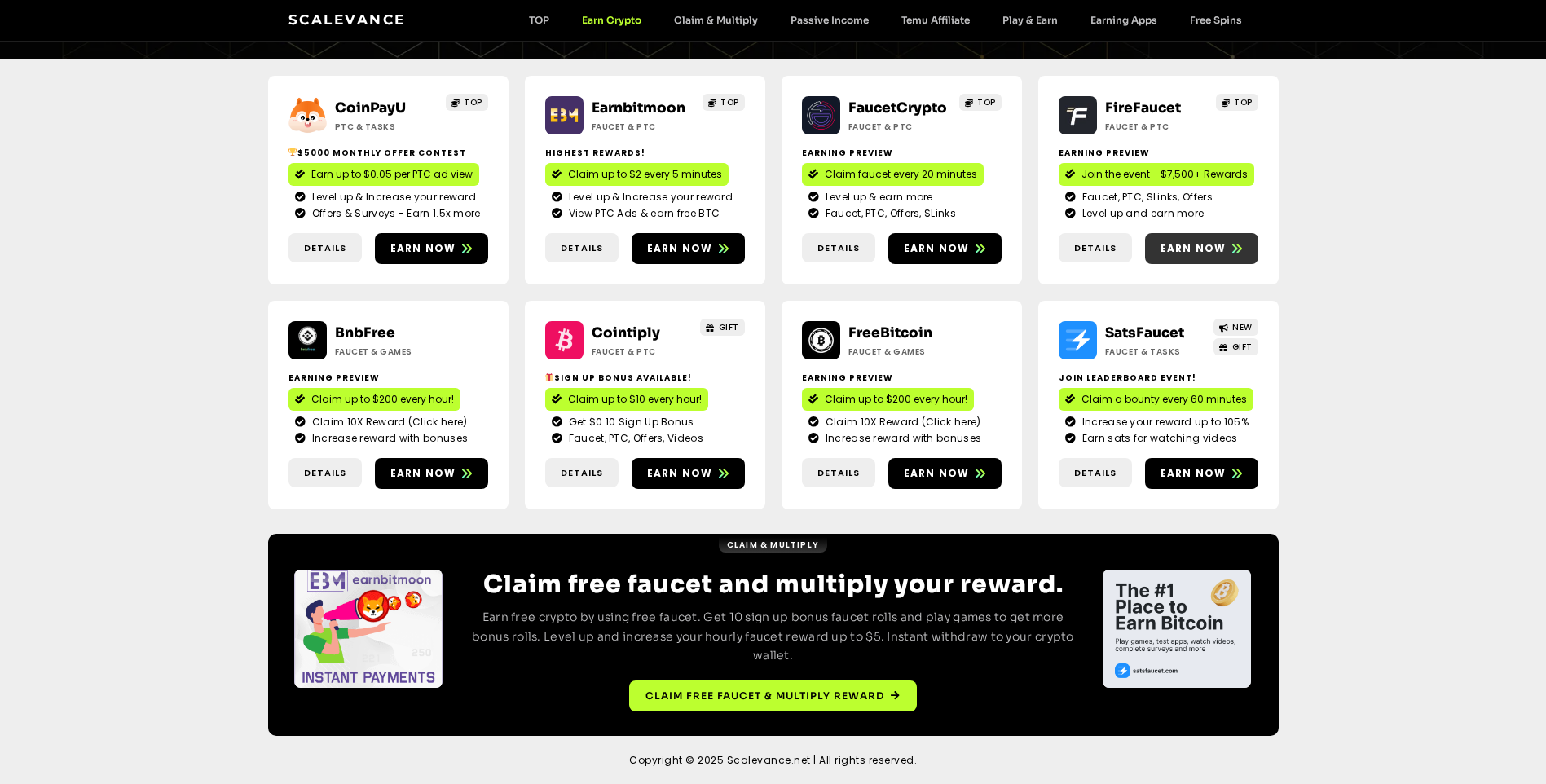 click on "Earn now" at bounding box center [1193, 249] 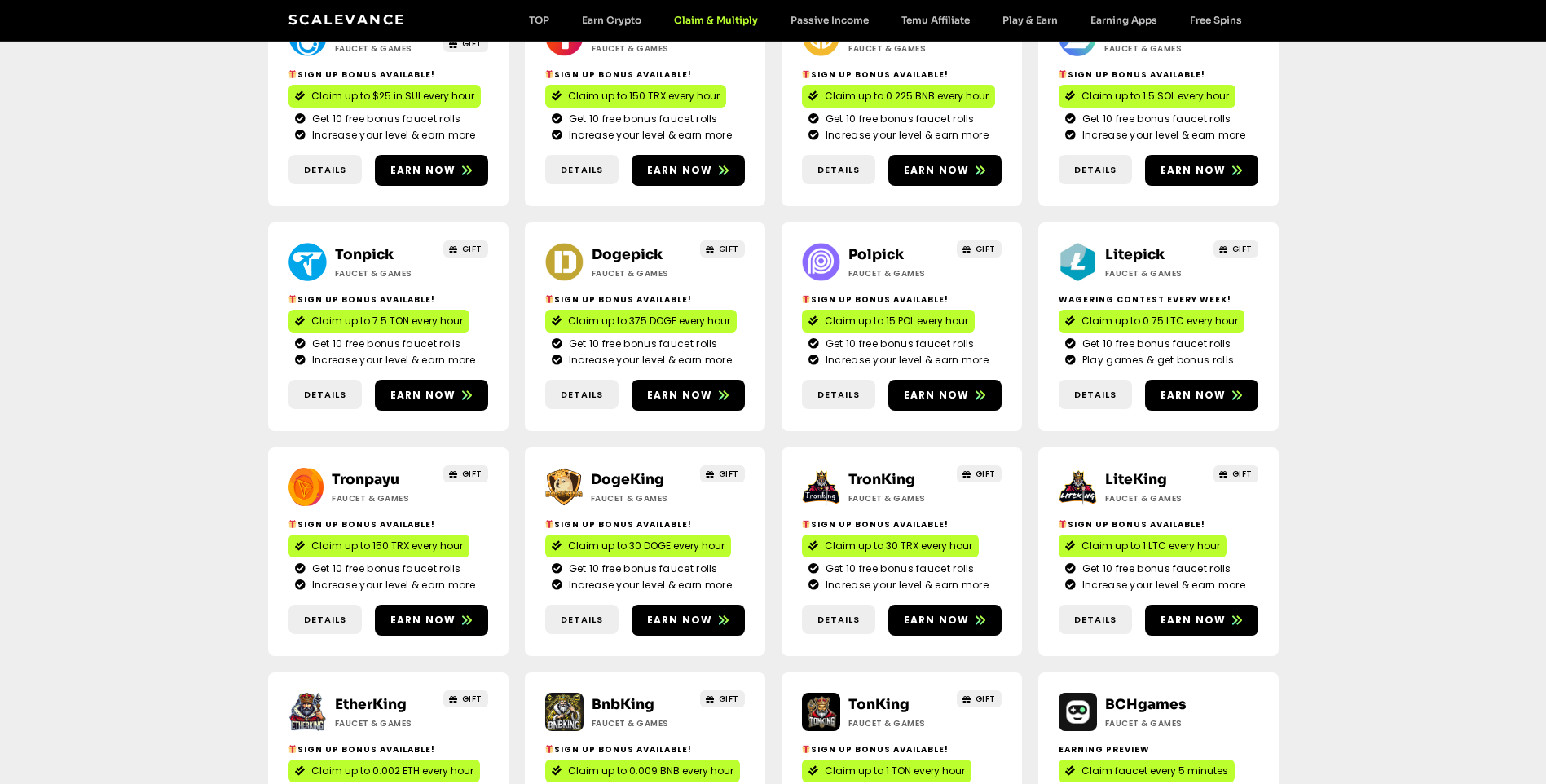 scroll, scrollTop: 407, scrollLeft: 0, axis: vertical 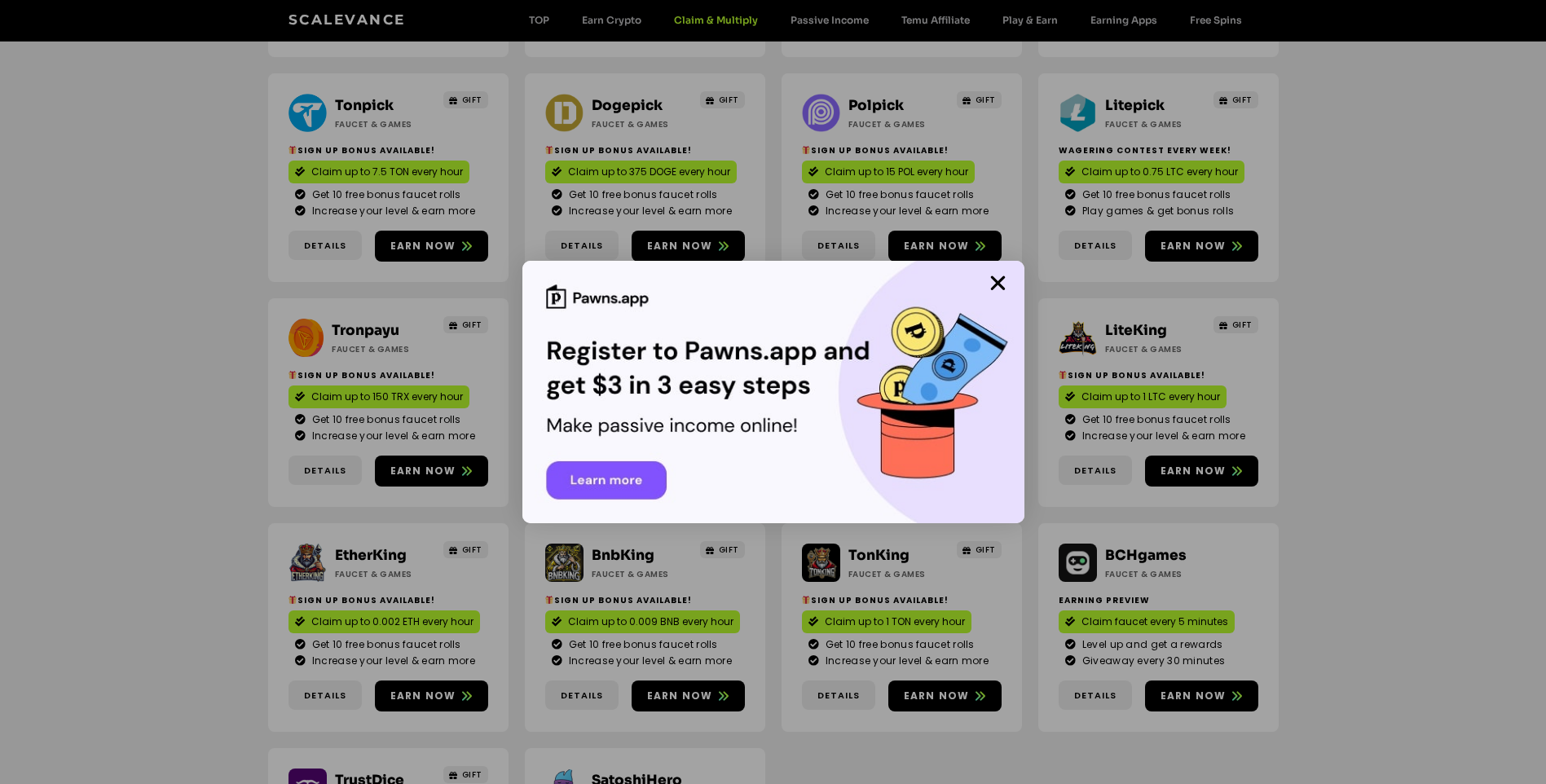 click at bounding box center [773, 392] 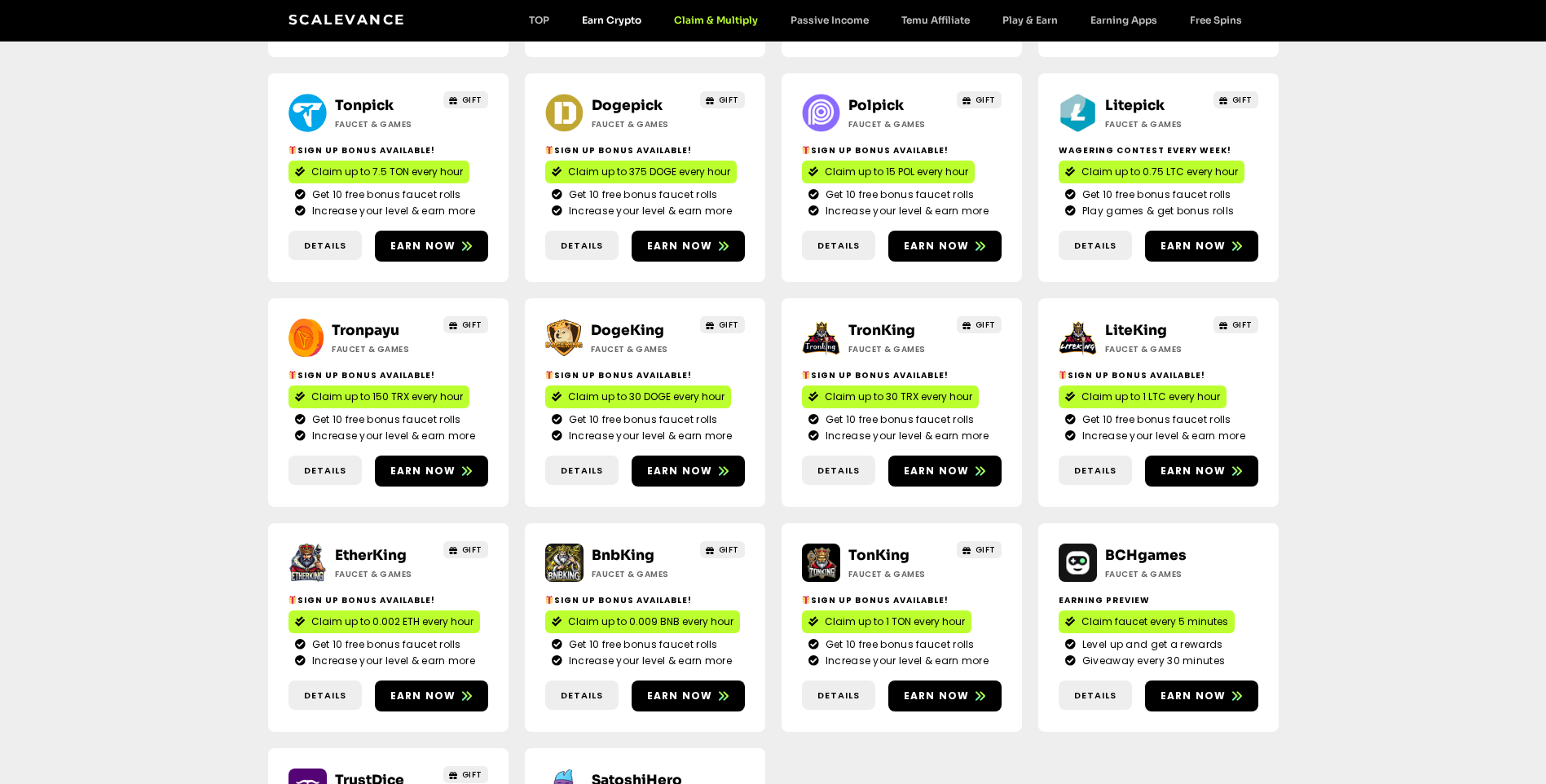 click on "Earn Crypto" 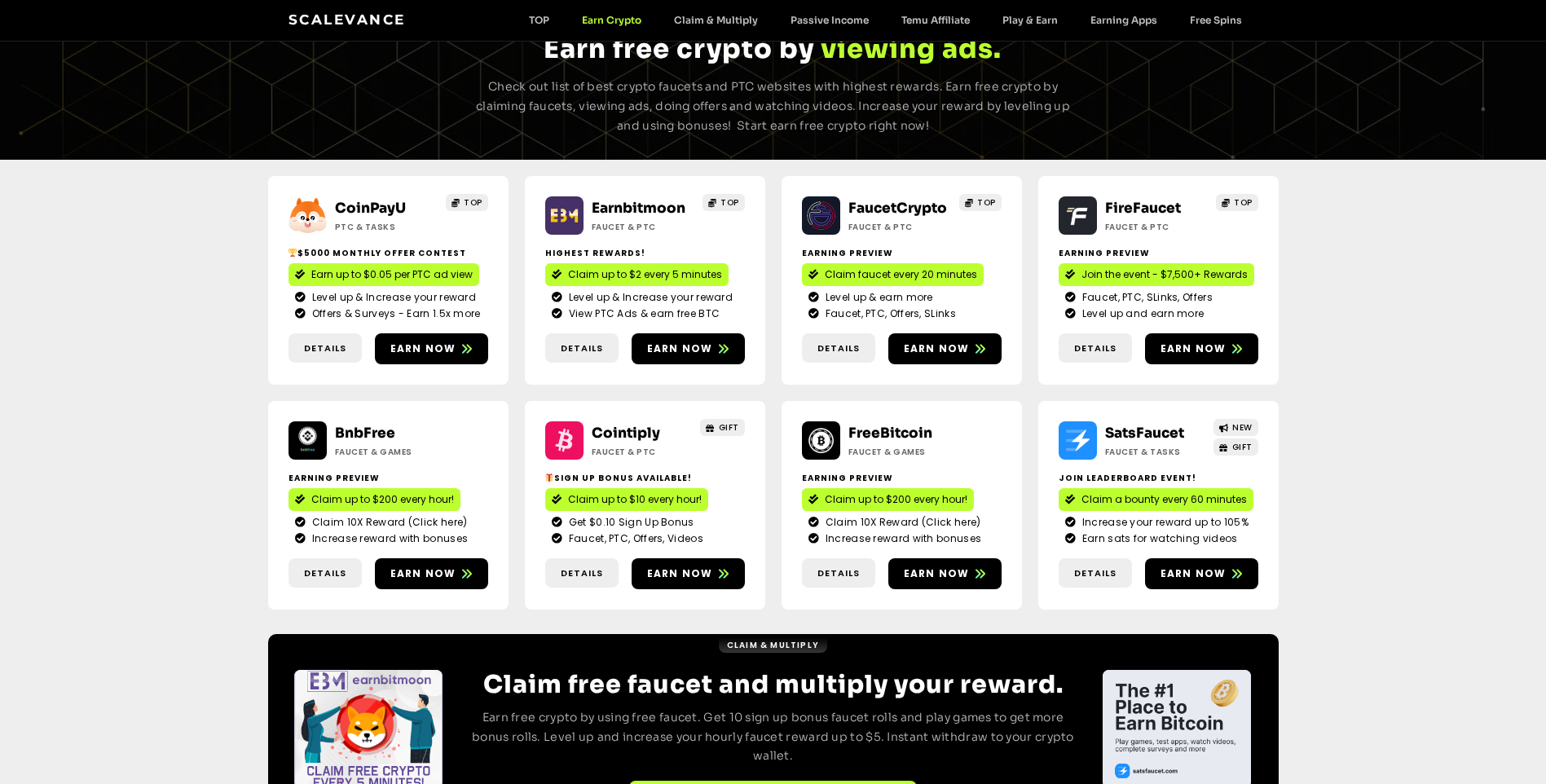 scroll, scrollTop: 180, scrollLeft: 0, axis: vertical 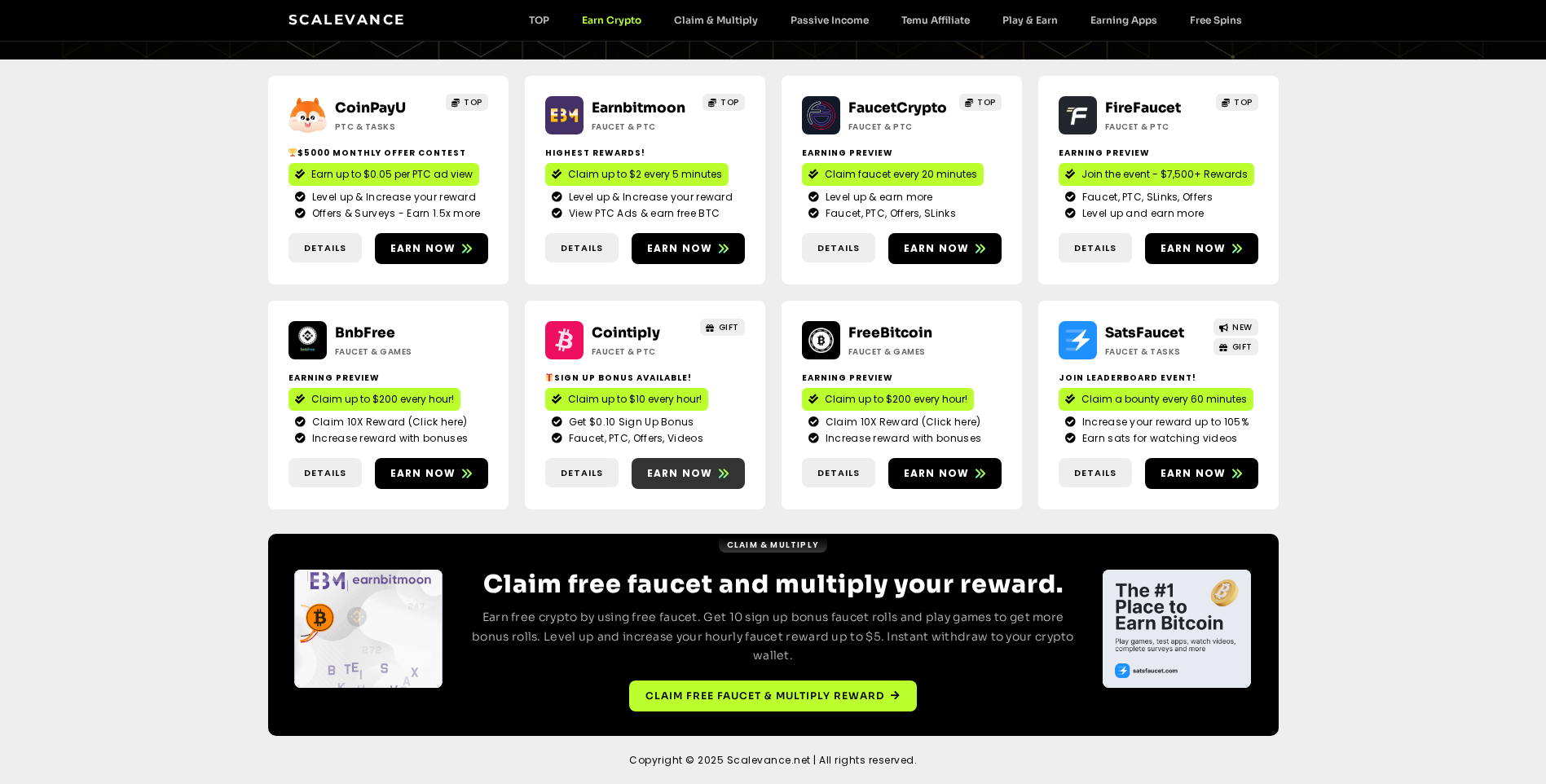 click on "Earn now" at bounding box center (680, 473) 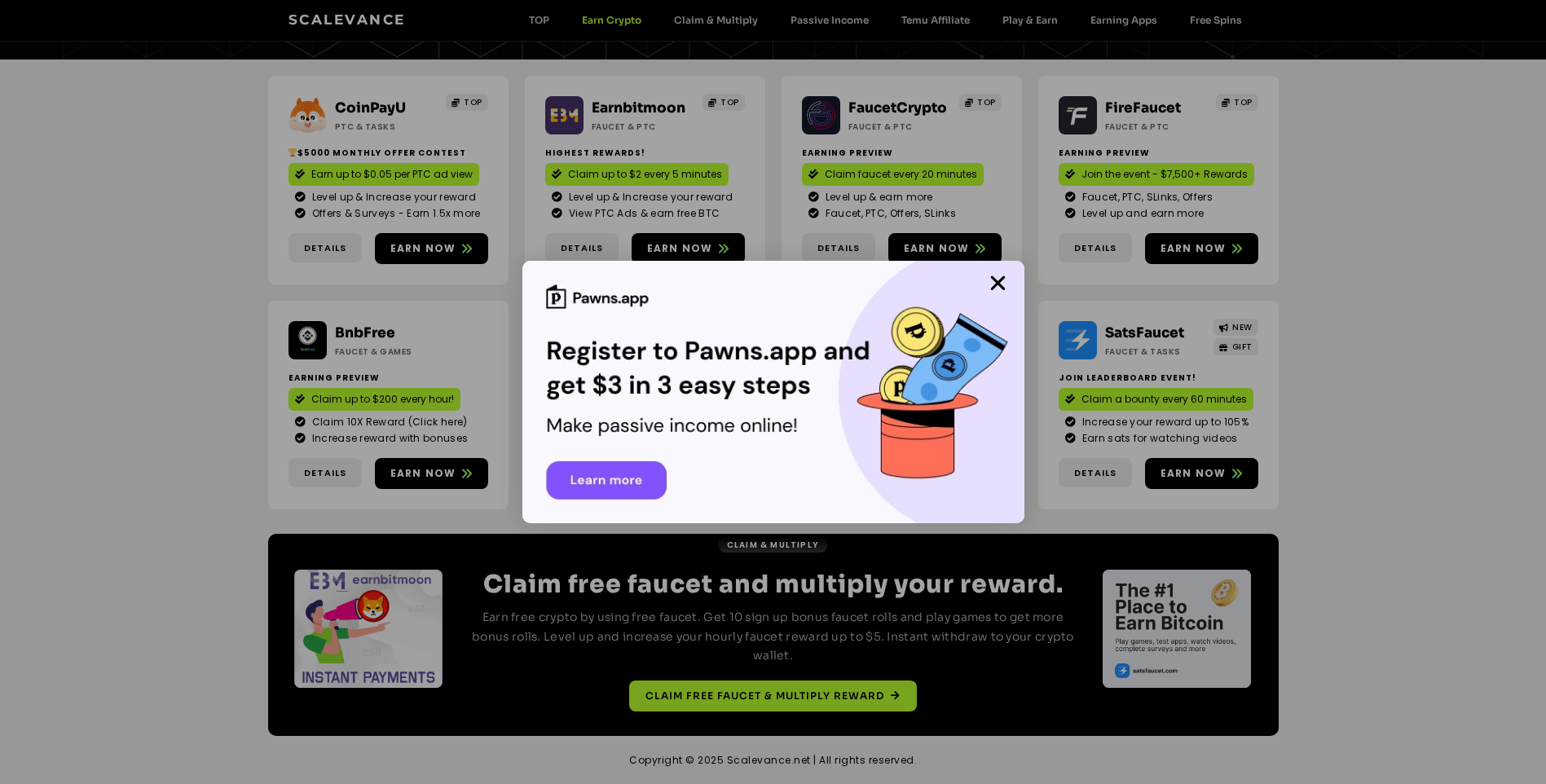 click at bounding box center (773, 392) 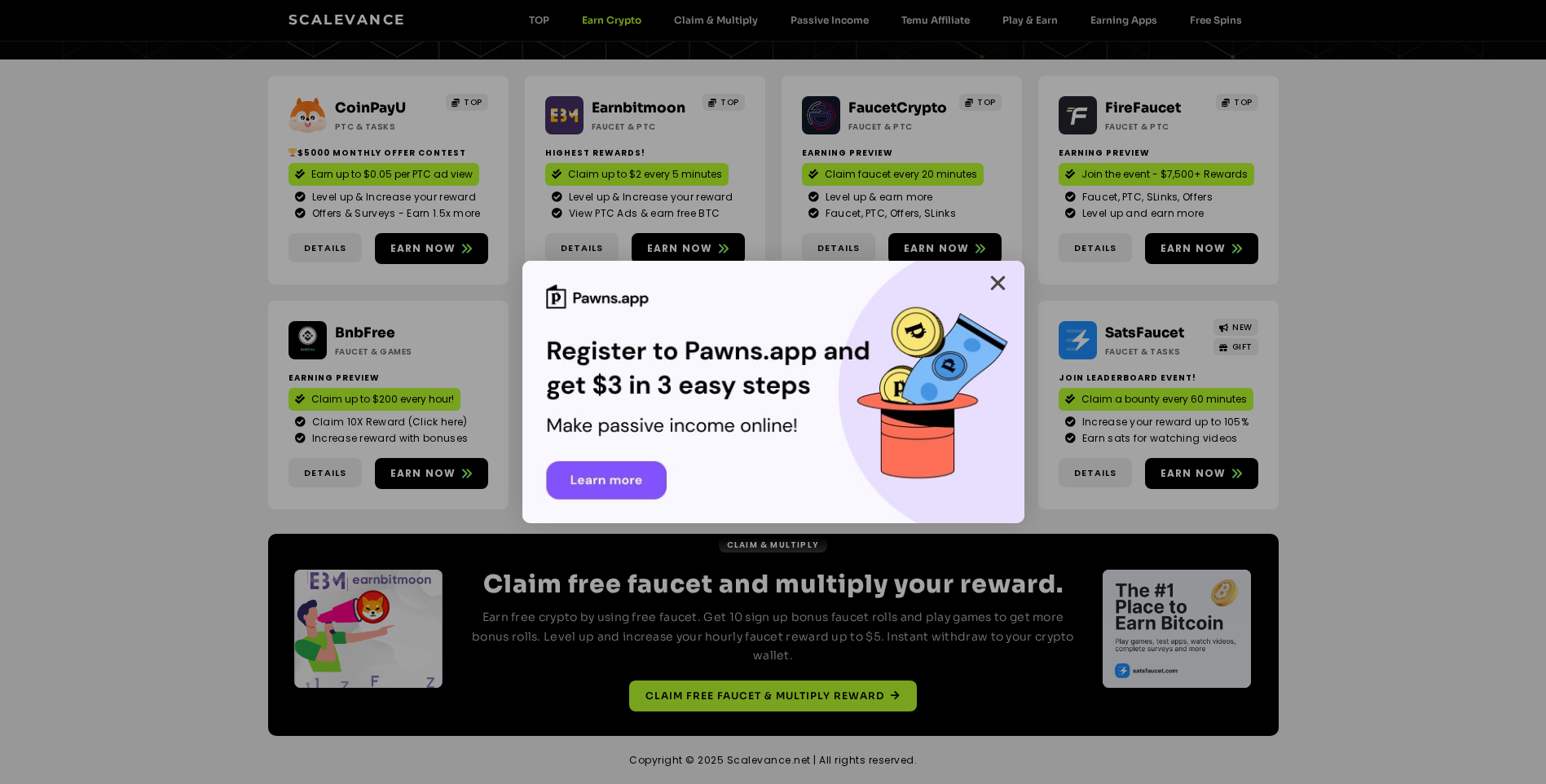 click at bounding box center [998, 283] 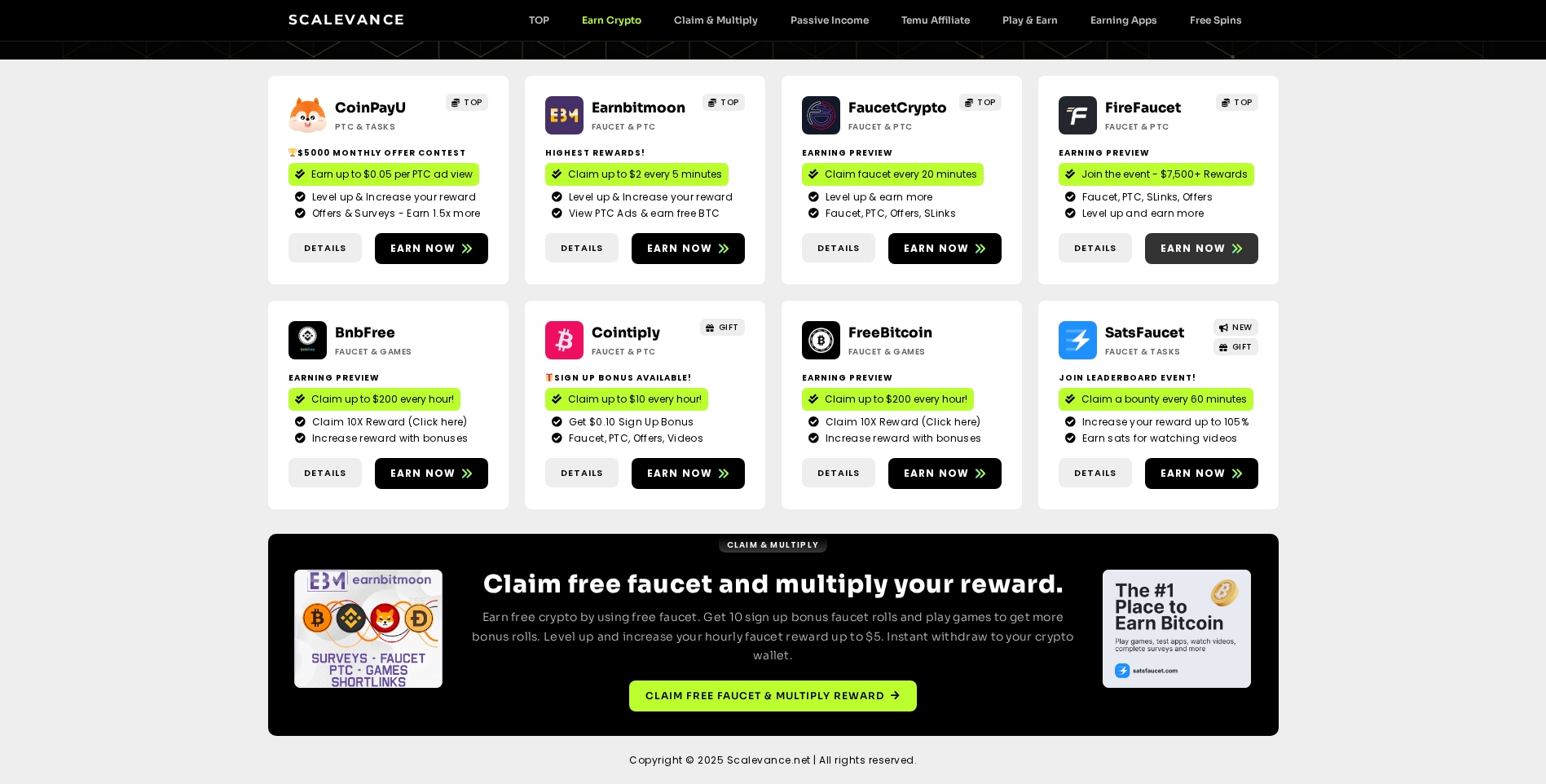 click on "Earn now" at bounding box center [1201, 249] 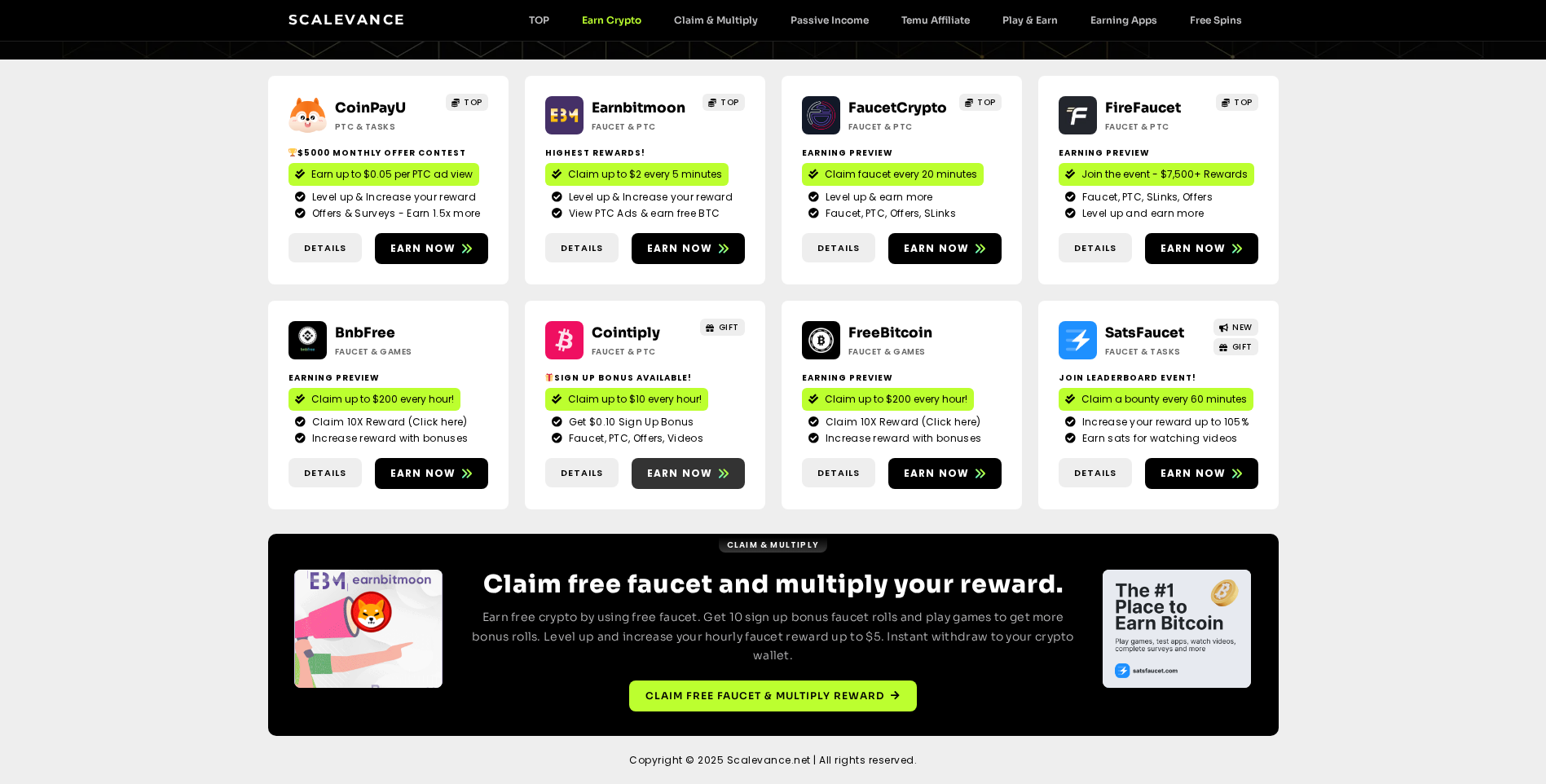 click on "Earn now" at bounding box center [680, 473] 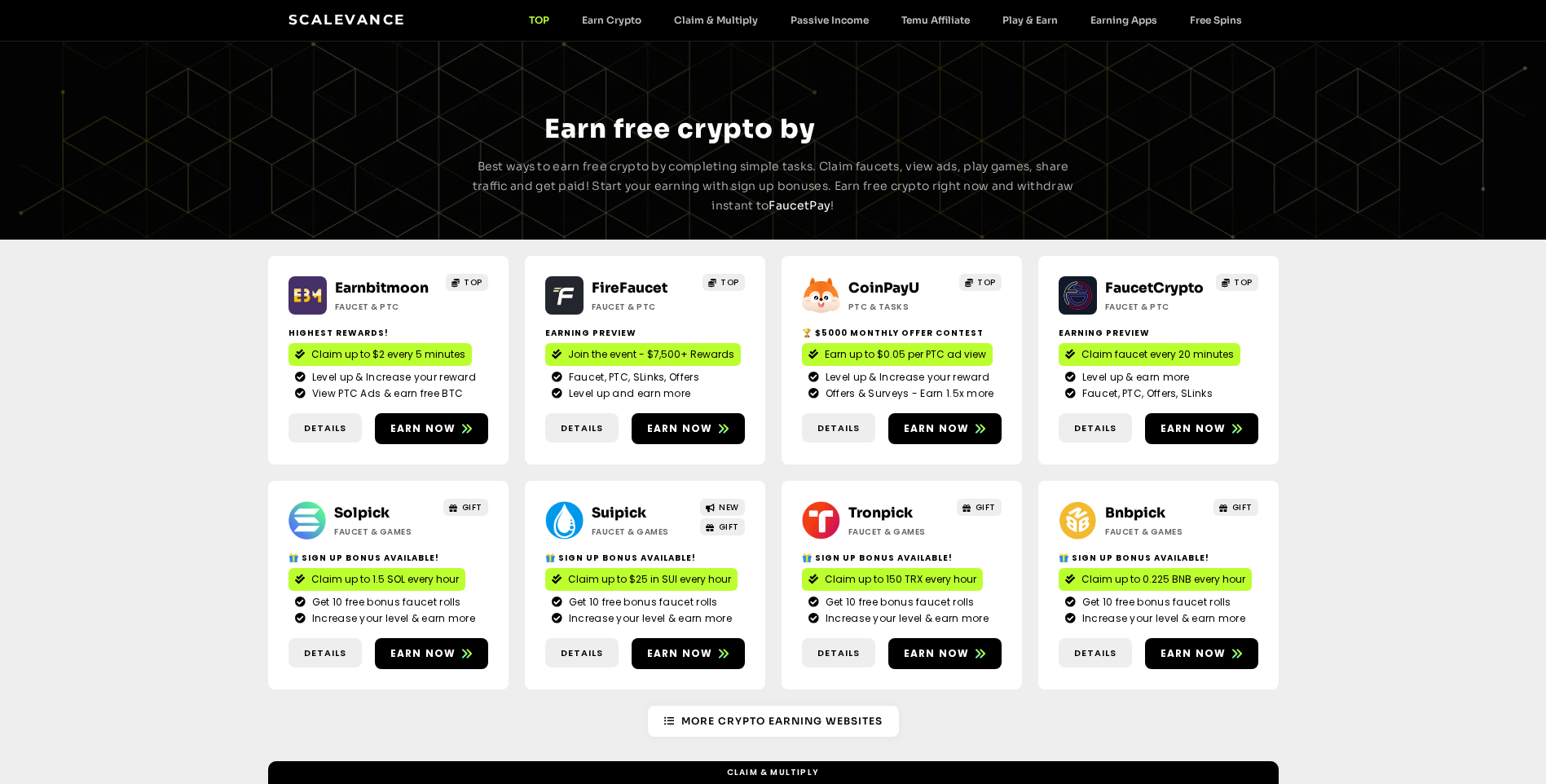 scroll, scrollTop: 0, scrollLeft: 0, axis: both 